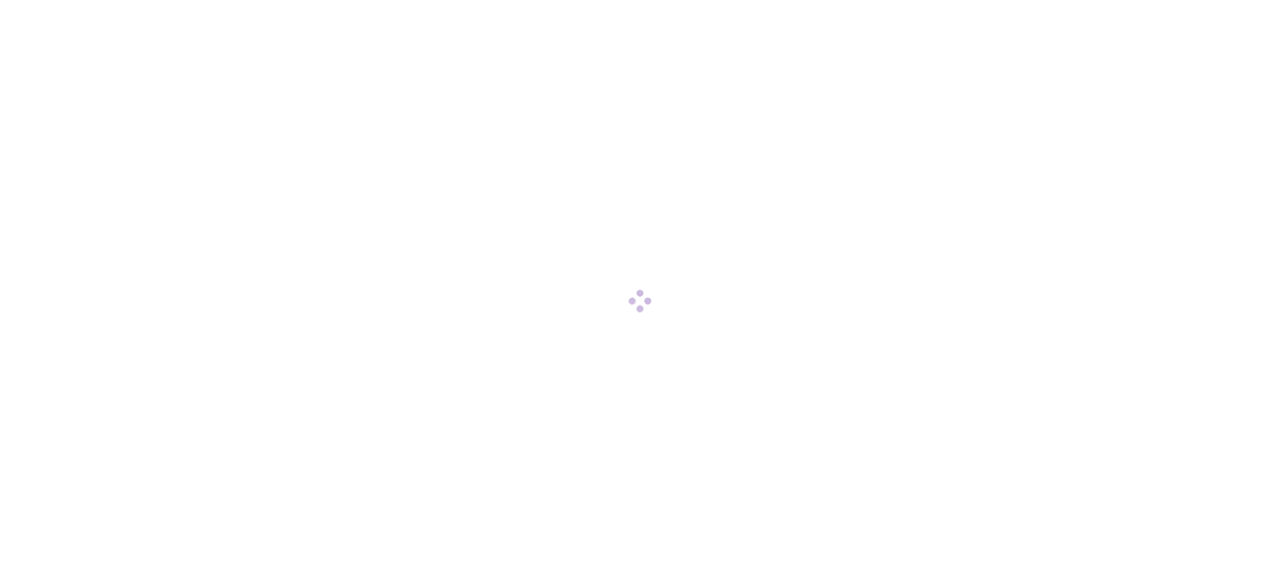 scroll, scrollTop: 0, scrollLeft: 0, axis: both 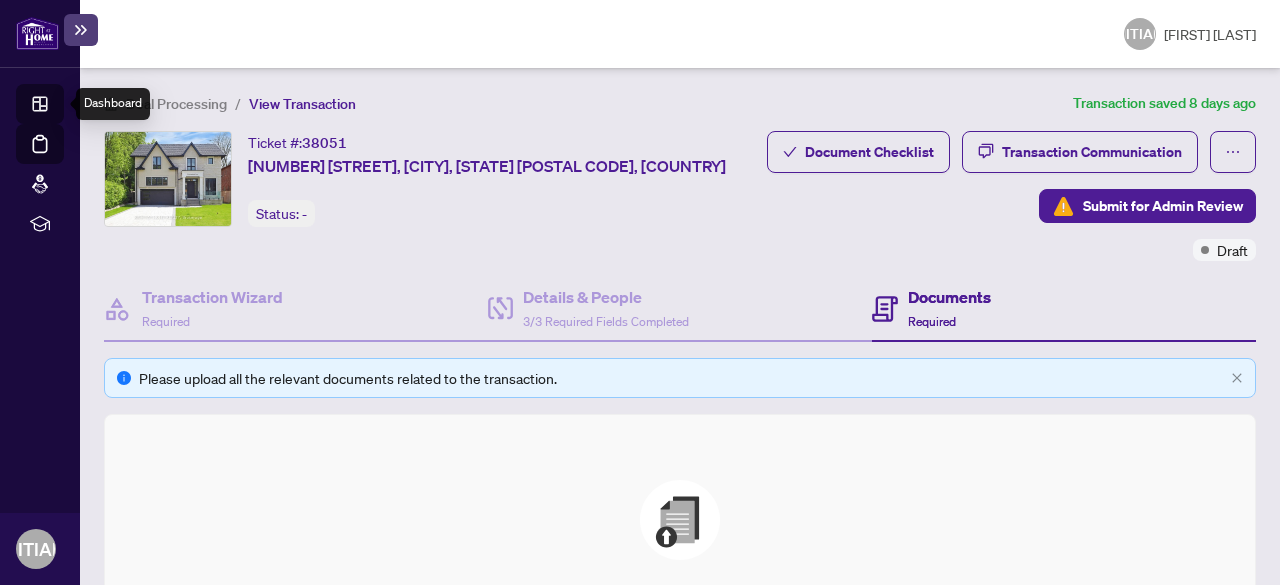 click on "Dashboard" at bounding box center [62, 107] 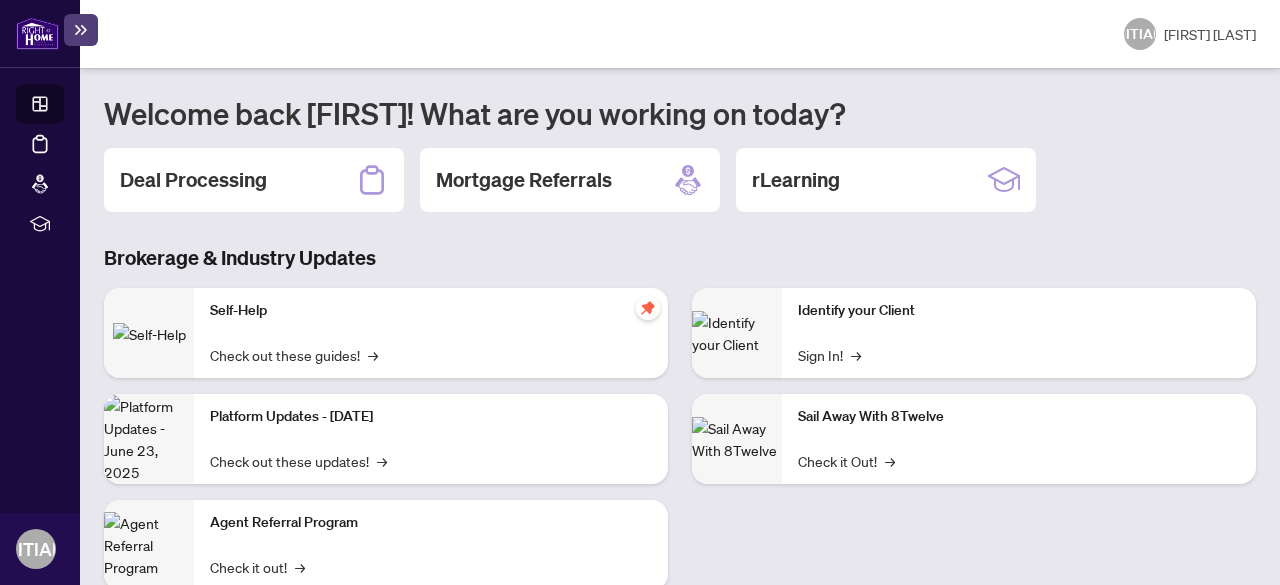 scroll, scrollTop: 200, scrollLeft: 0, axis: vertical 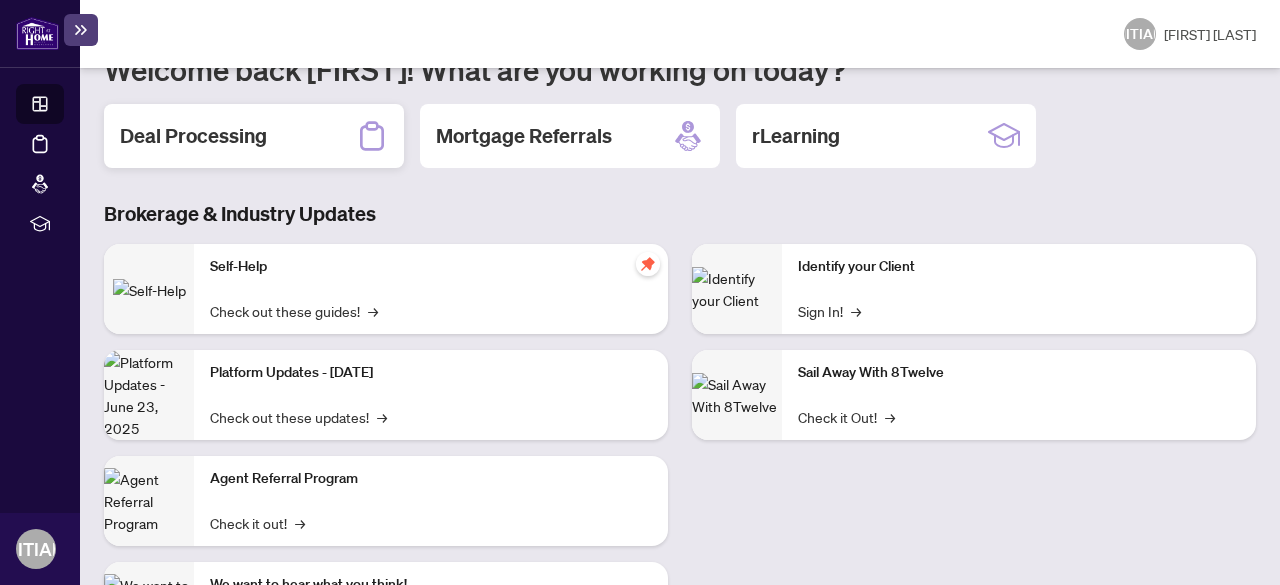 click on "Deal Processing" at bounding box center [254, 136] 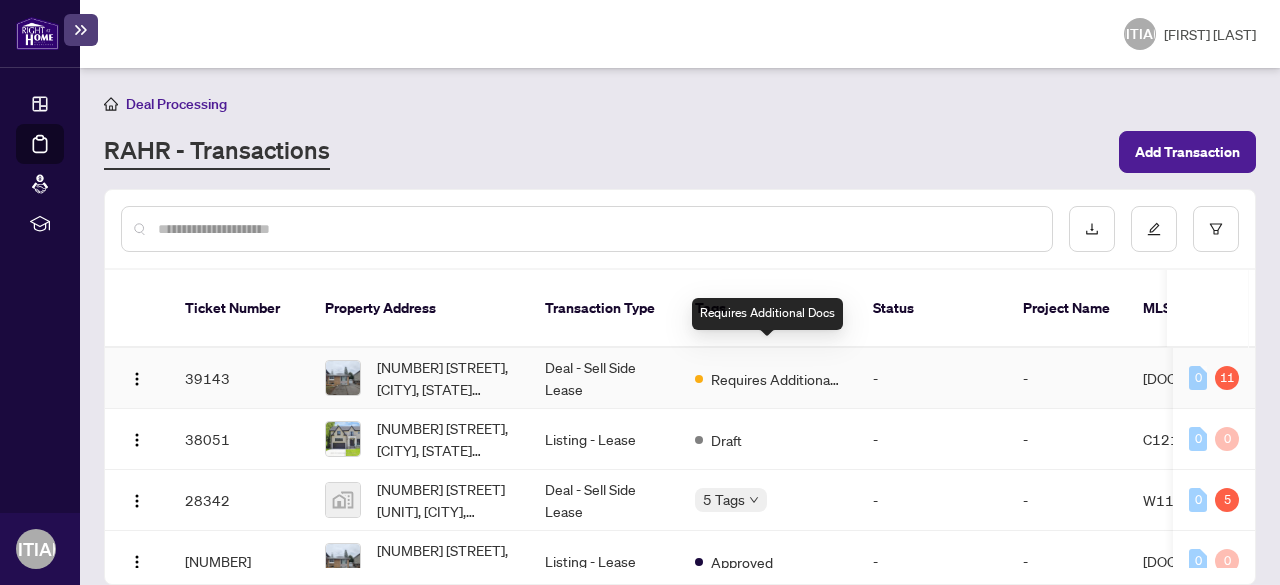 click on "Requires Additional Docs" at bounding box center (776, 379) 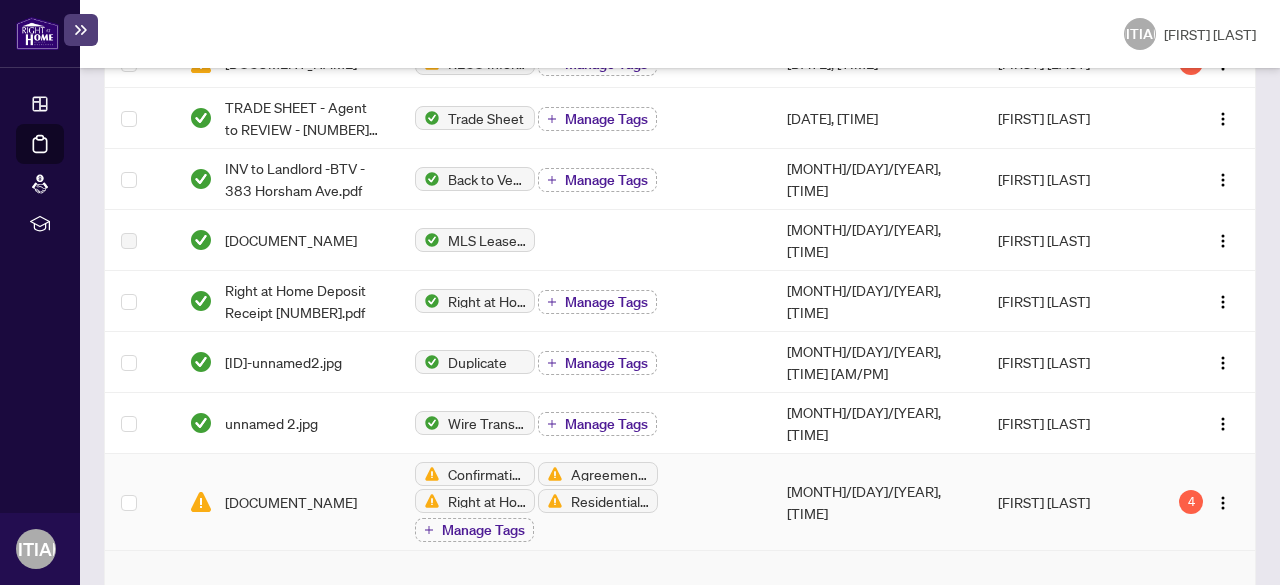scroll, scrollTop: 400, scrollLeft: 0, axis: vertical 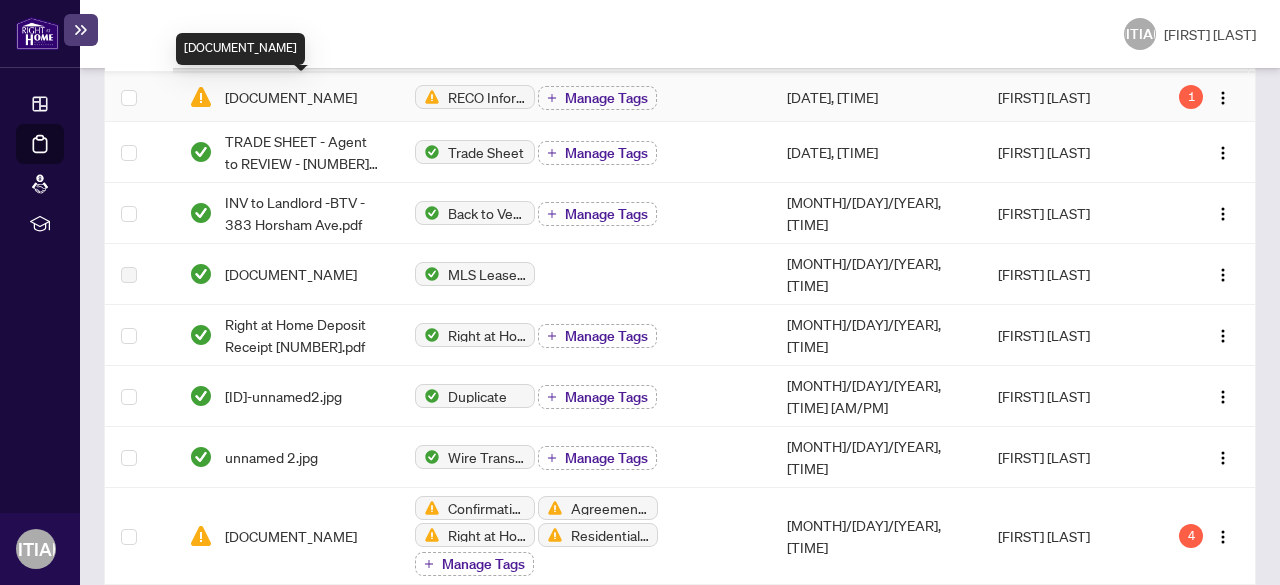 click on "[DOCUMENT_NAME]" at bounding box center (291, 97) 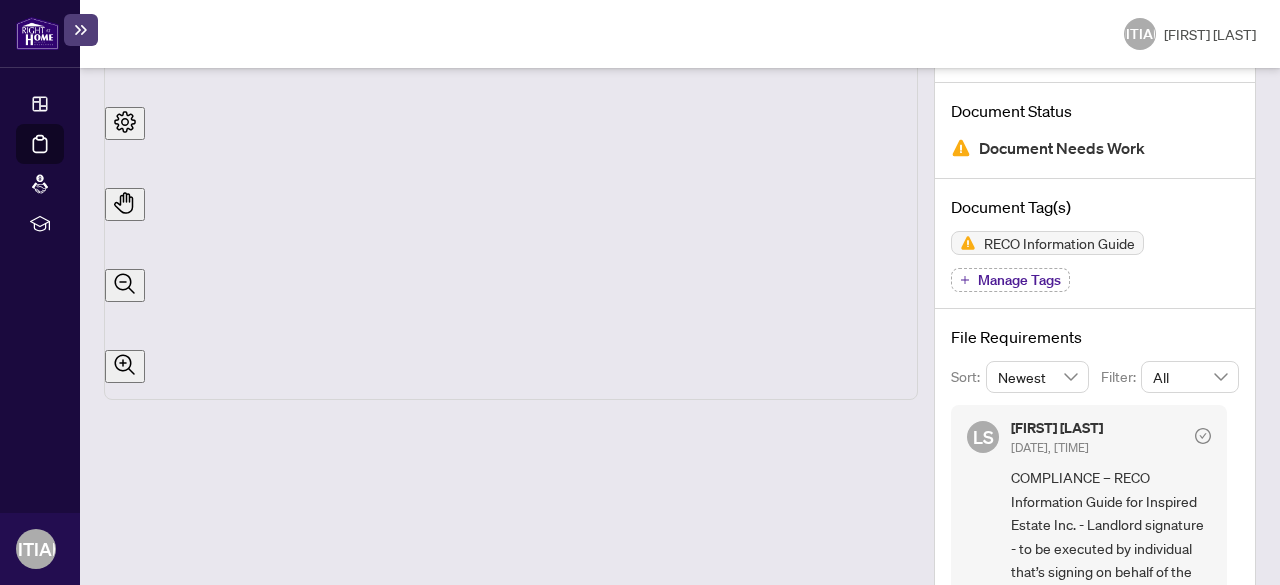 scroll, scrollTop: 235, scrollLeft: 0, axis: vertical 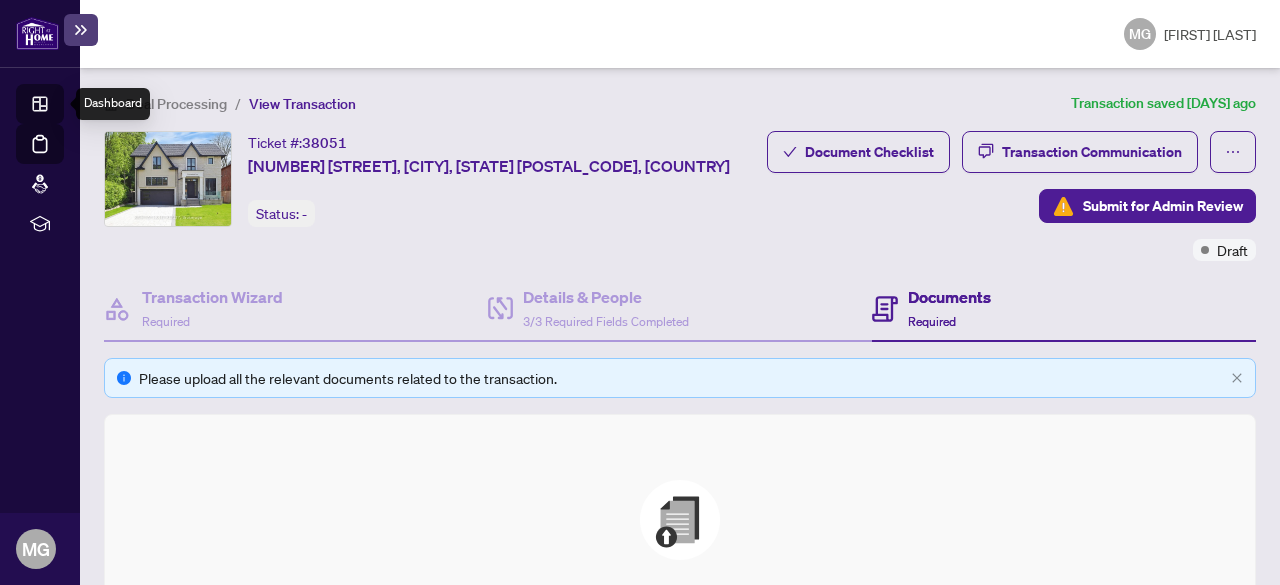 click on "Dashboard" at bounding box center (62, 107) 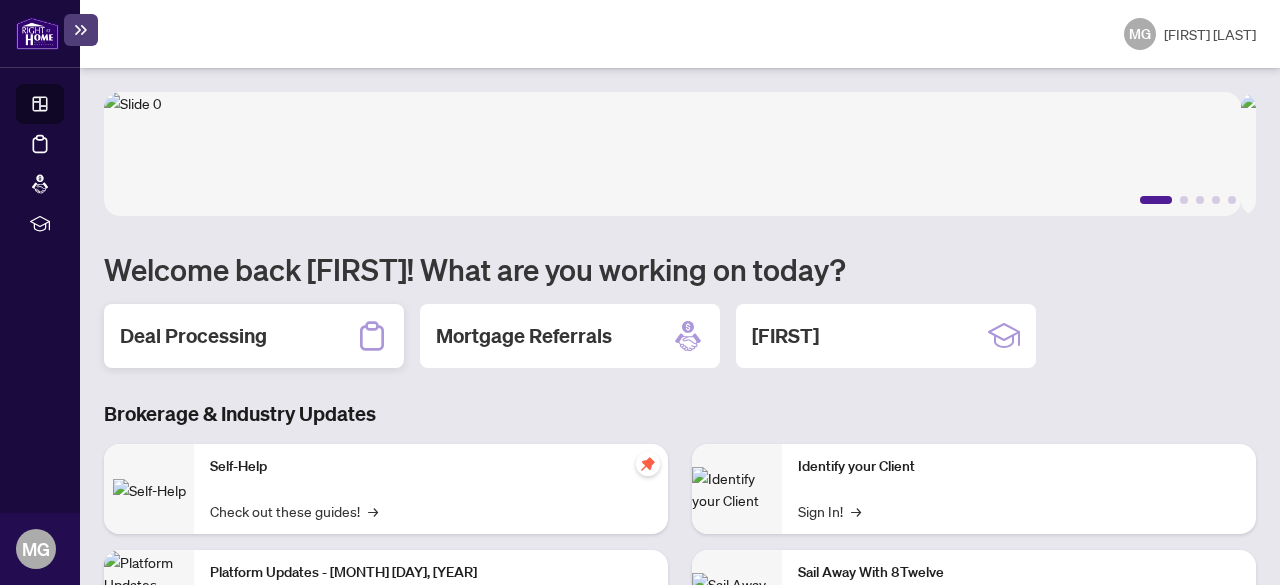 click on "Deal Processing" at bounding box center (193, 336) 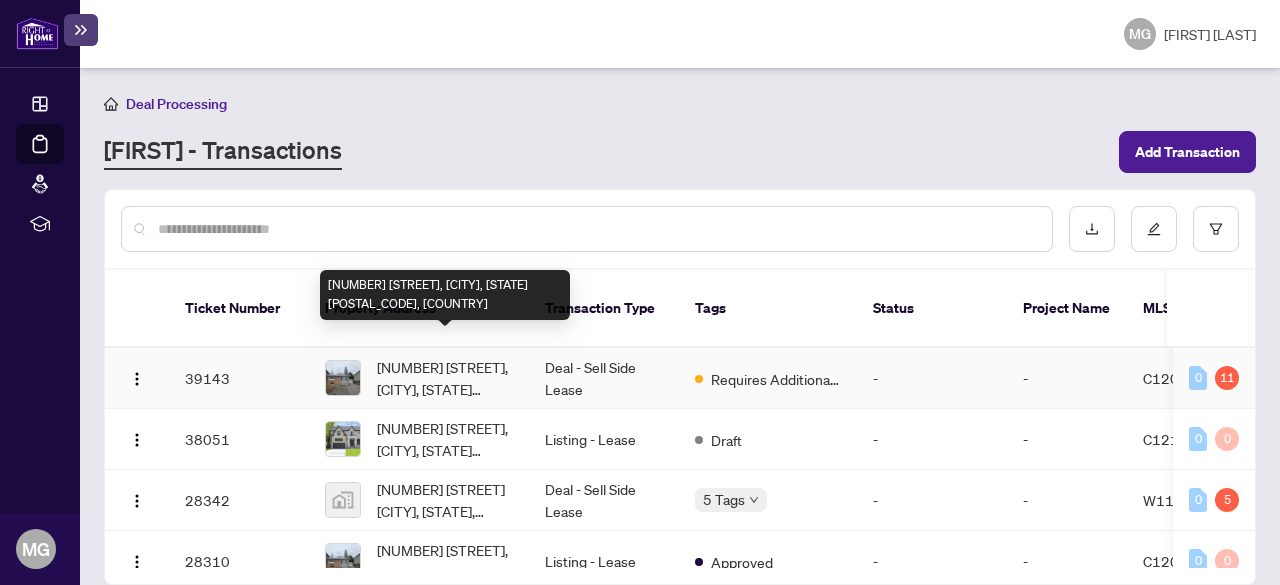 click on "[NUMBER] [STREET], [CITY], [STATE] [POSTAL CODE], [COUNTRY]" at bounding box center (445, 378) 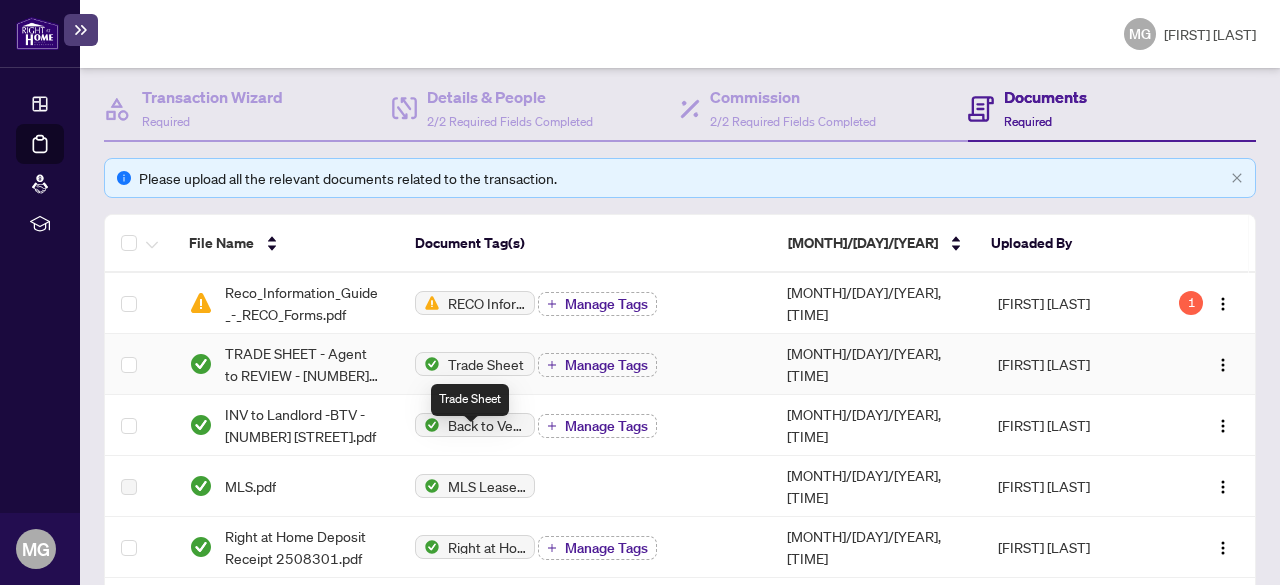 scroll, scrollTop: 0, scrollLeft: 0, axis: both 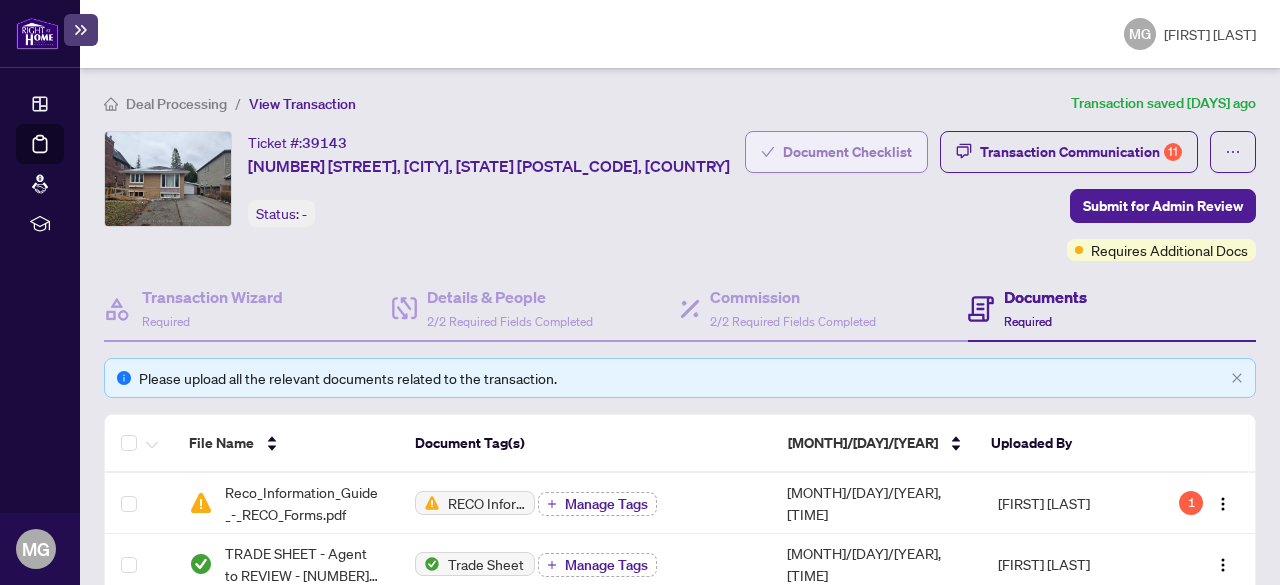 click on "Document Checklist" at bounding box center [847, 152] 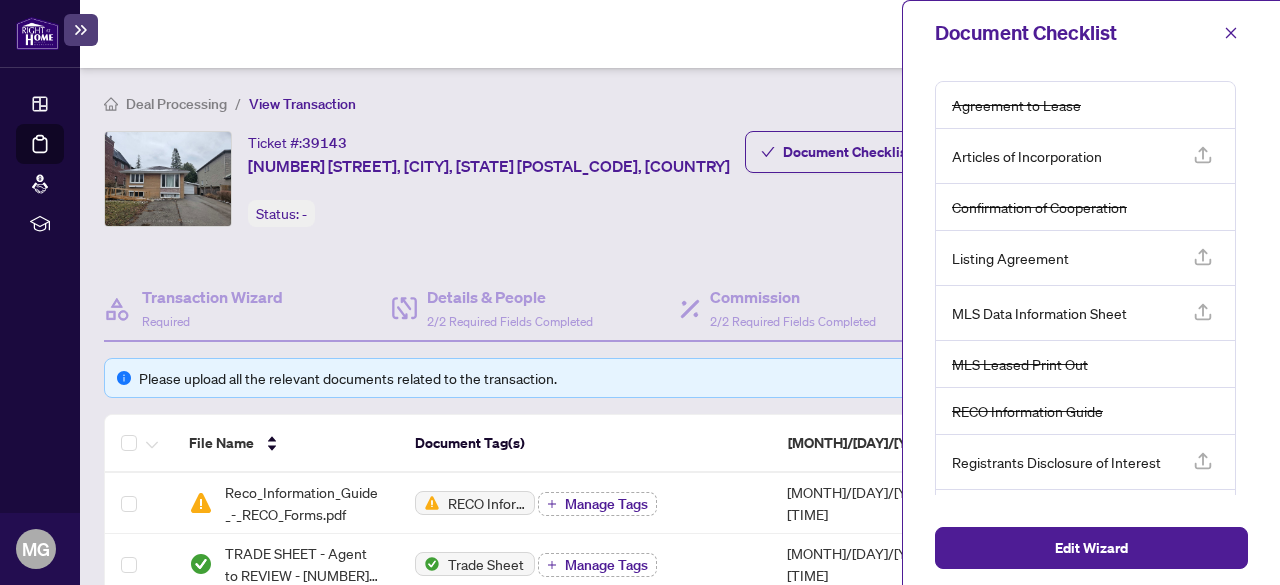 click on "Document Checklist Transaction Communication 11 Submit for Admin Review Requires Additional Docs" at bounding box center [999, 196] 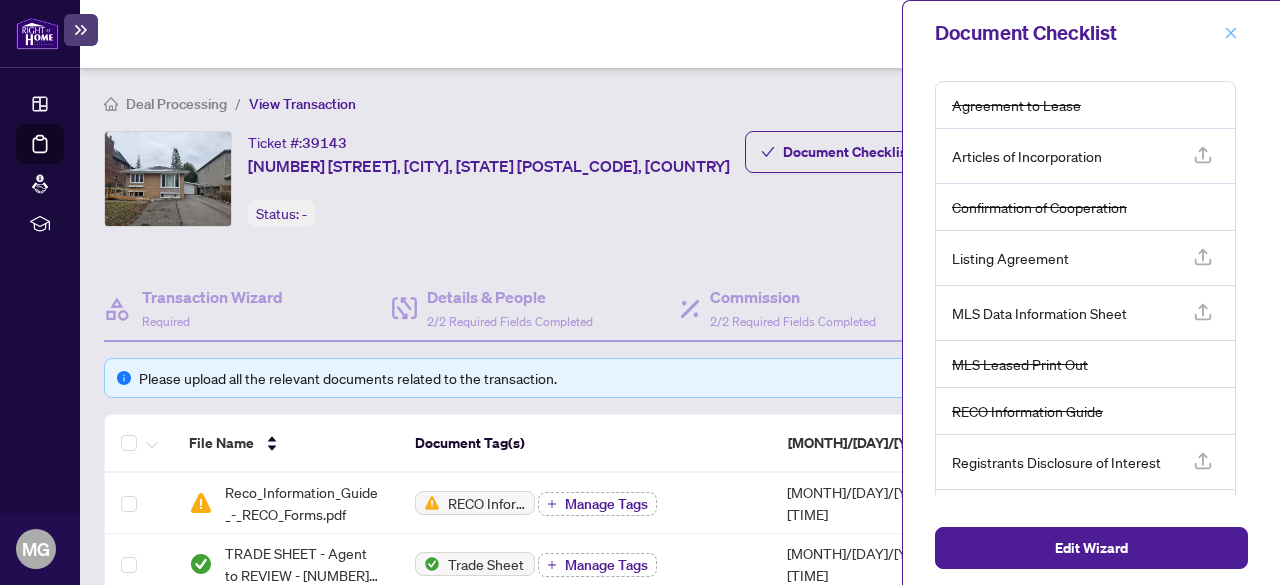 click at bounding box center (1231, 33) 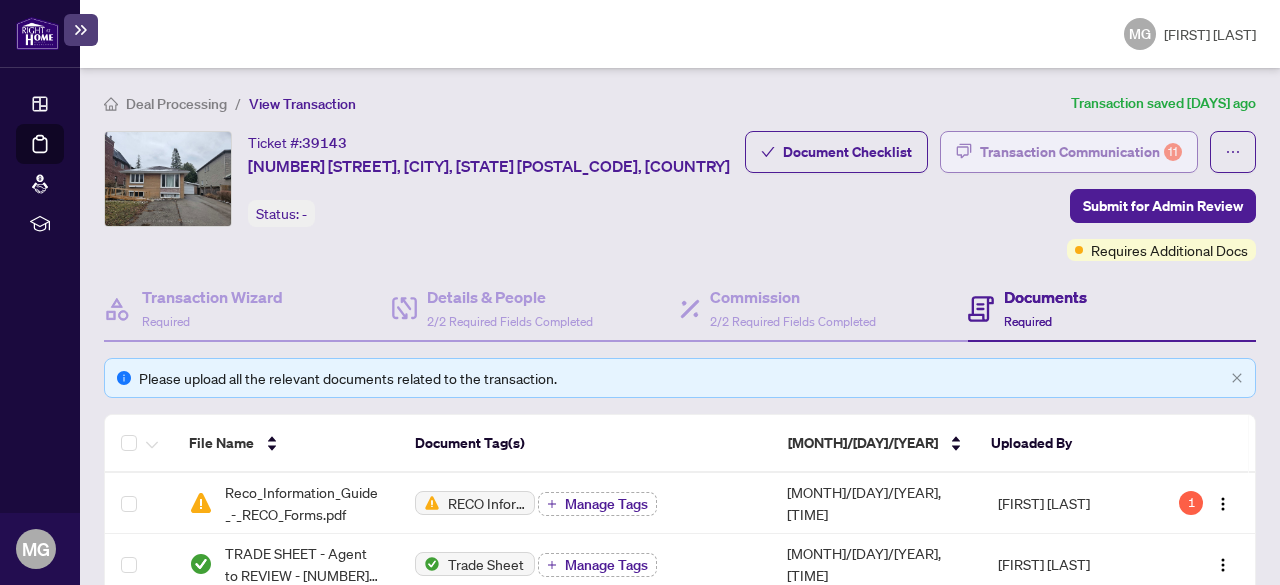 click on "Transaction Communication 11" at bounding box center [1081, 152] 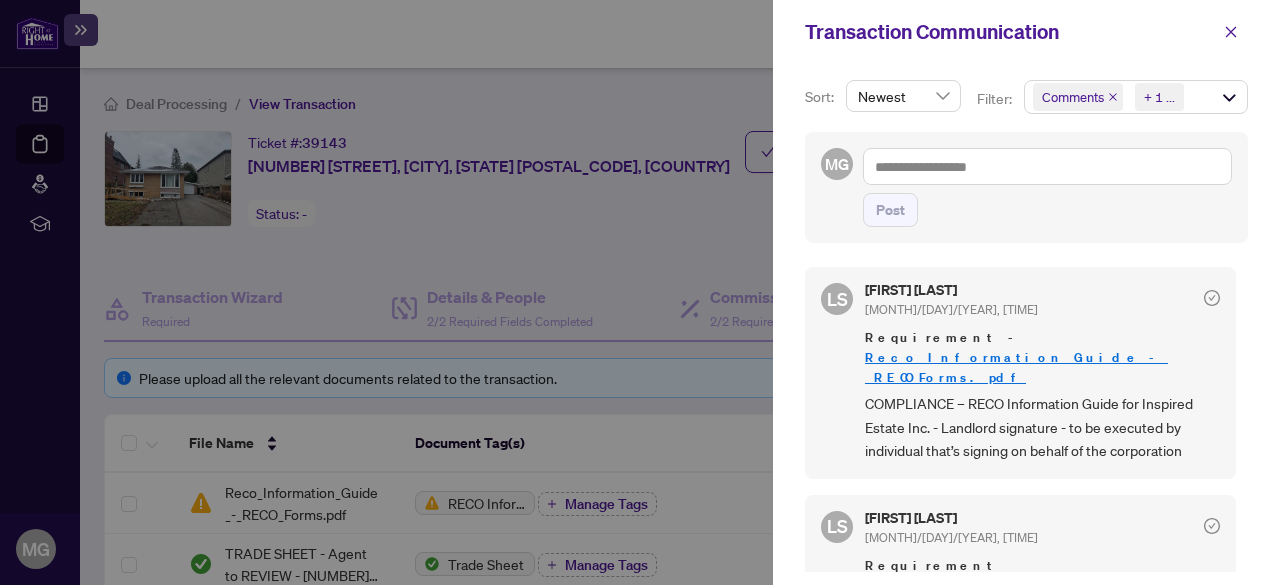 click at bounding box center (640, 292) 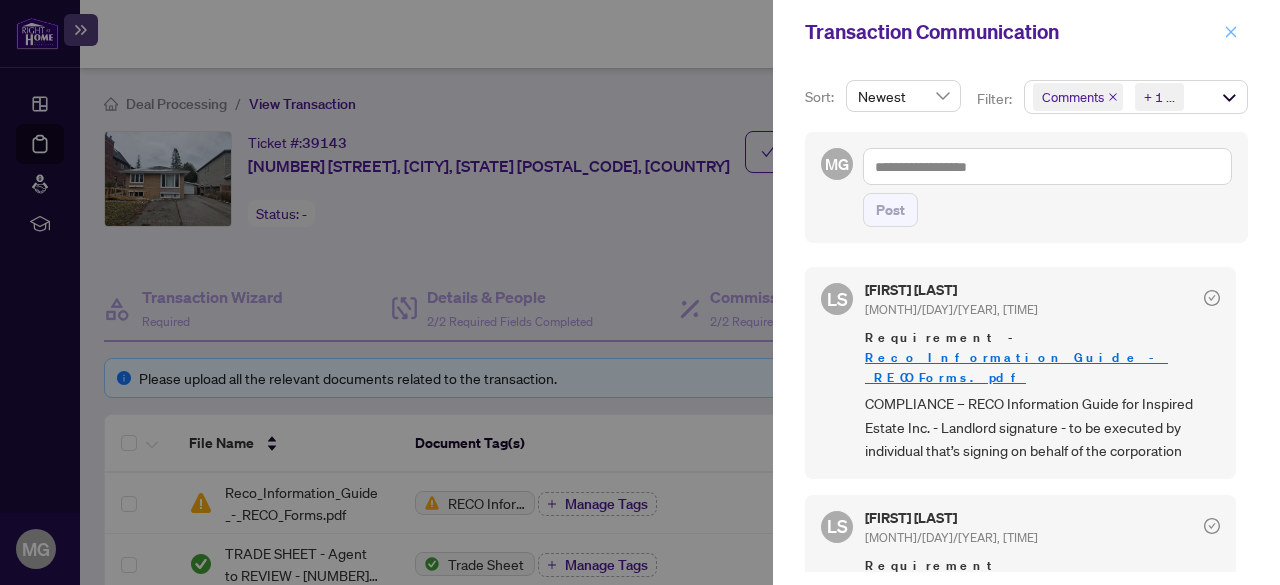 click at bounding box center (1231, 32) 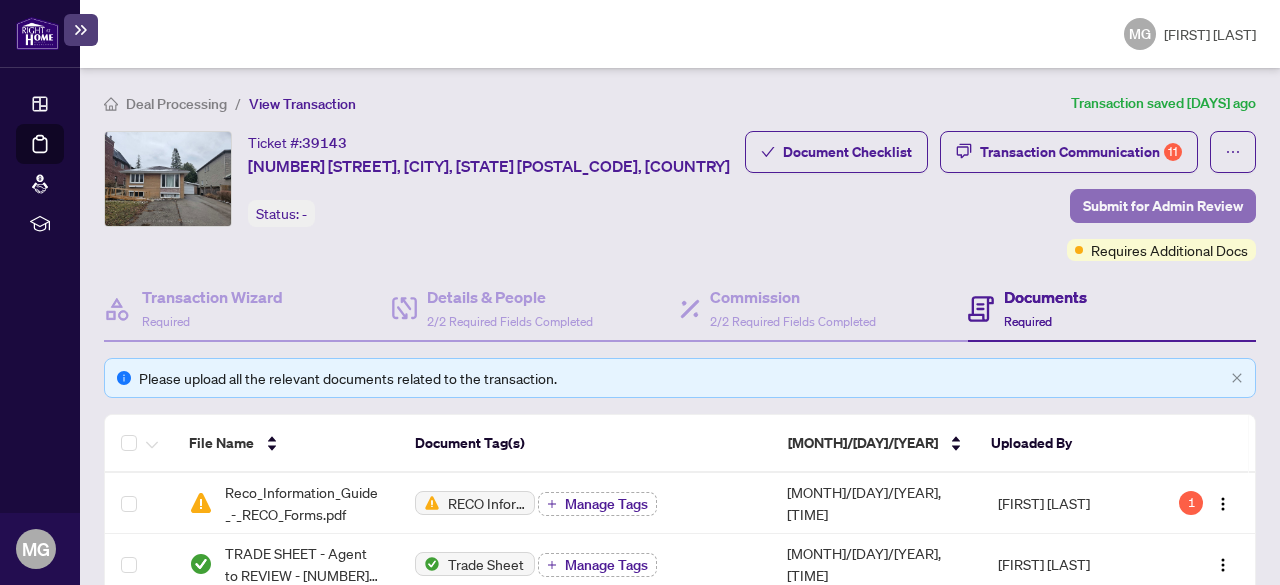 click on "Submit for Admin Review" at bounding box center (1163, 206) 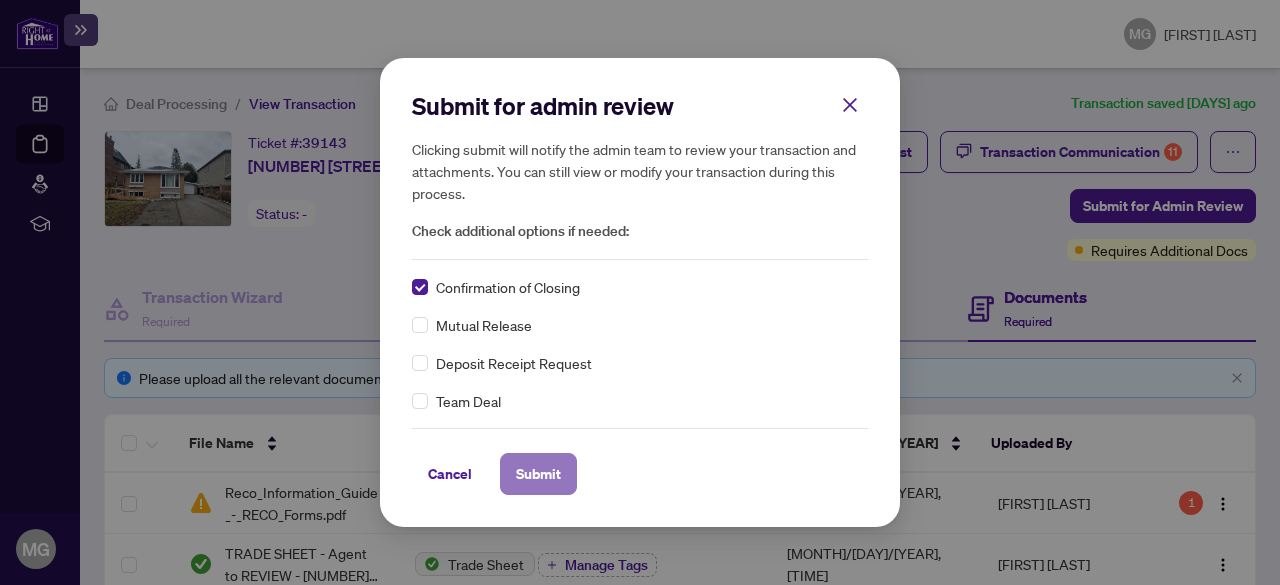 click on "Submit" at bounding box center (538, 474) 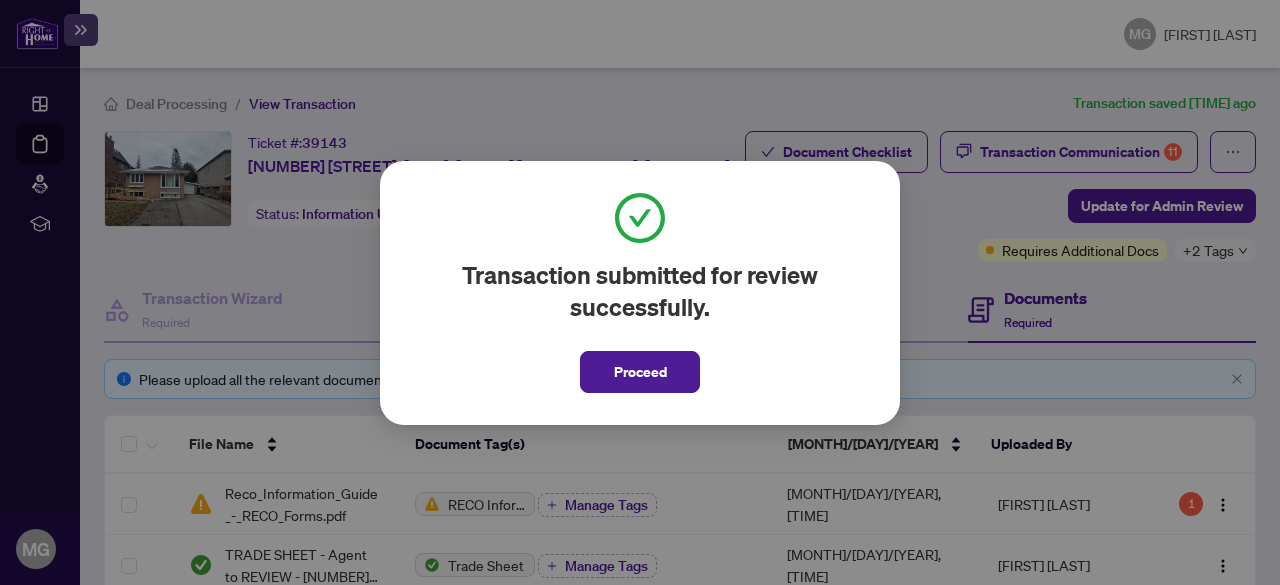 click on "Proceed" at bounding box center [640, 372] 